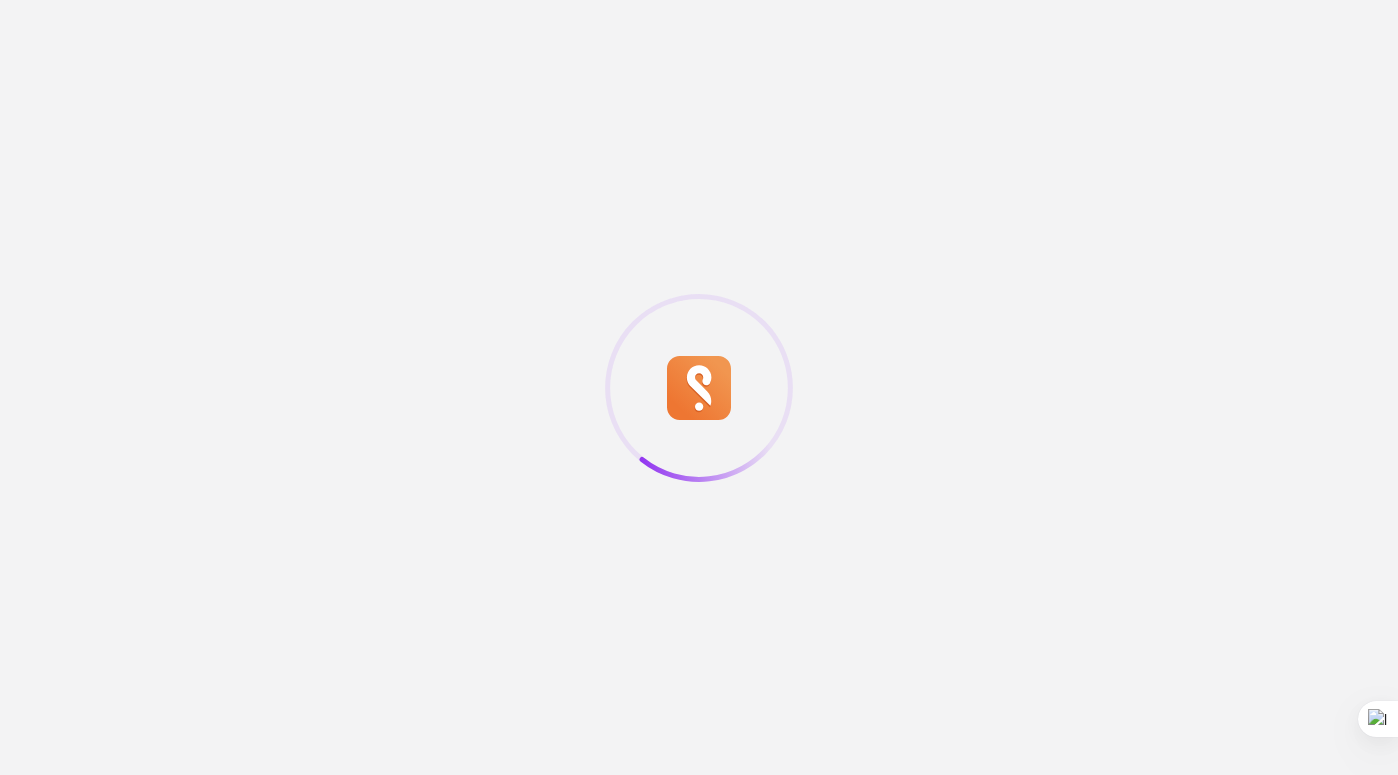 scroll, scrollTop: 0, scrollLeft: 0, axis: both 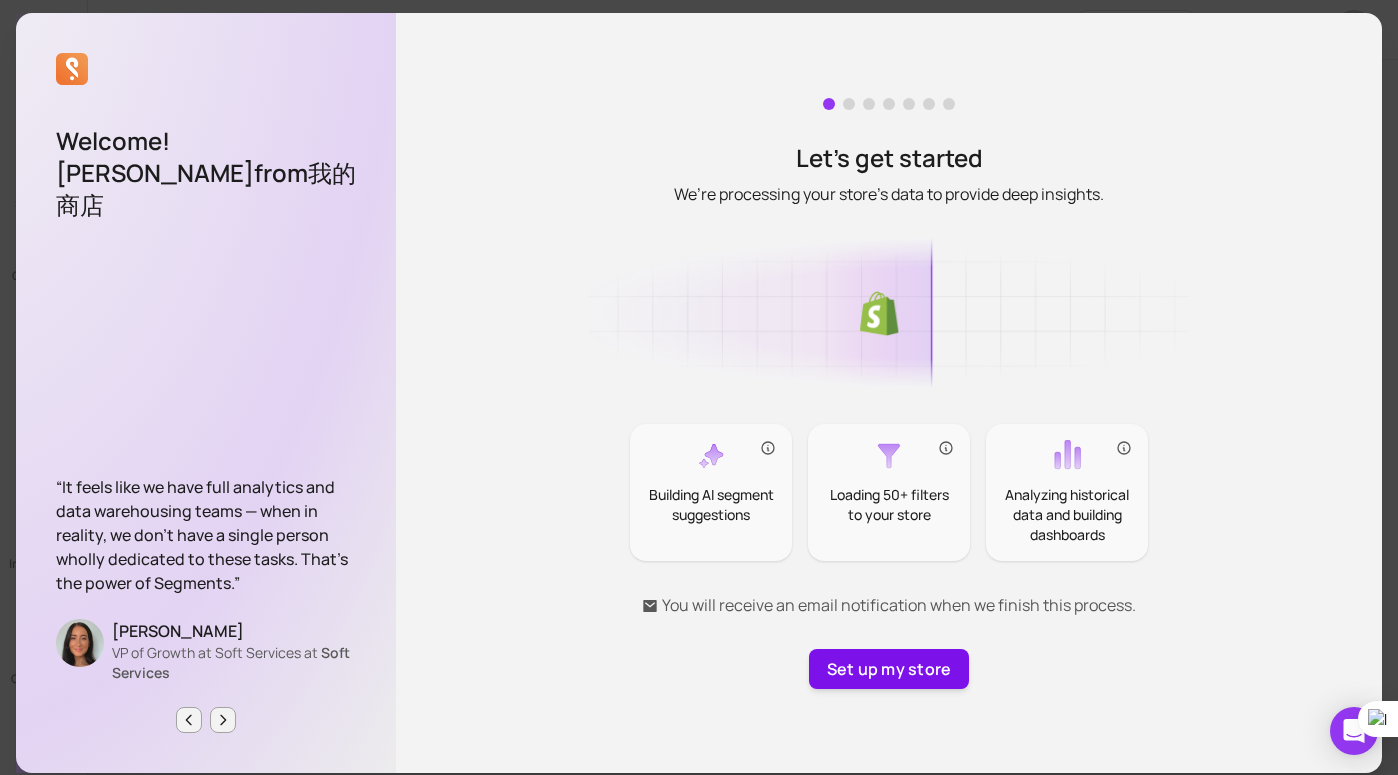 click on "Set up my store" at bounding box center (889, 669) 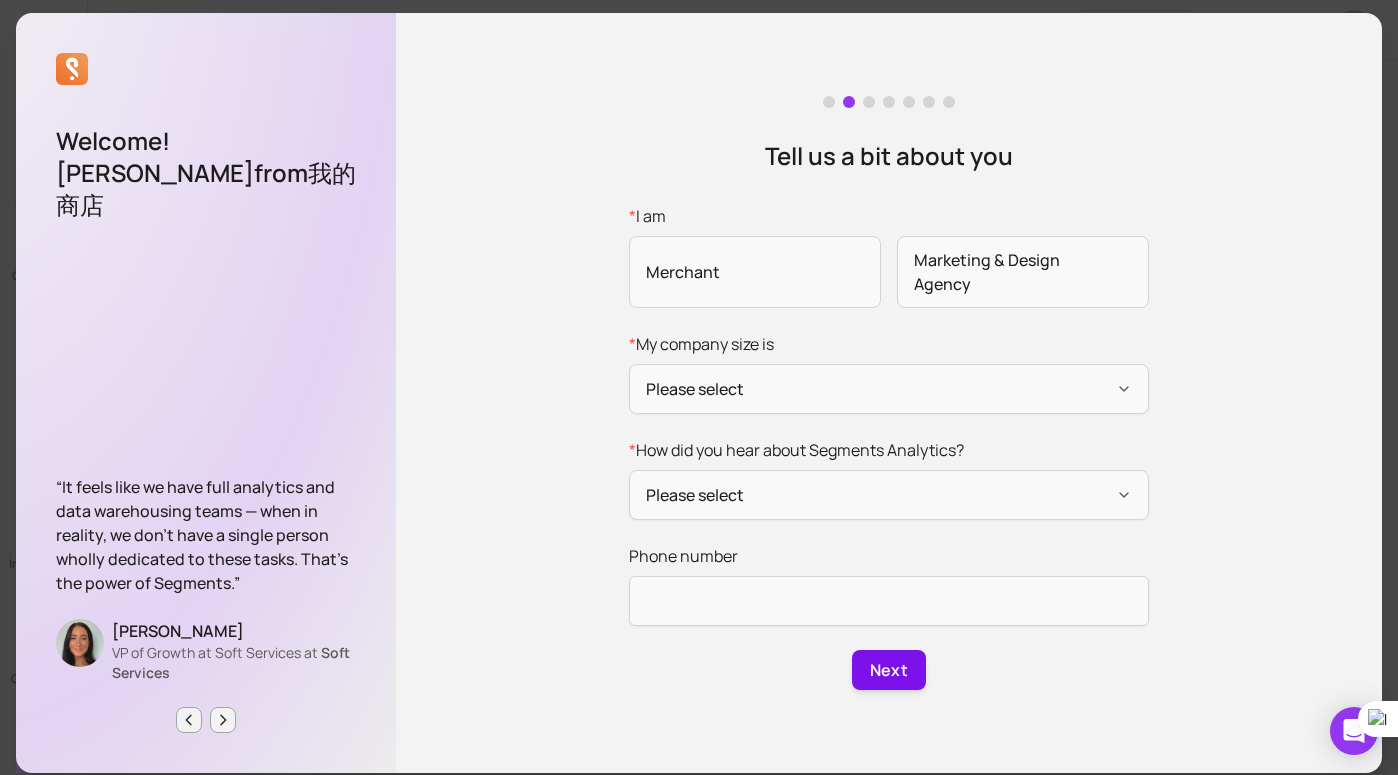 click on "Next" at bounding box center (889, 670) 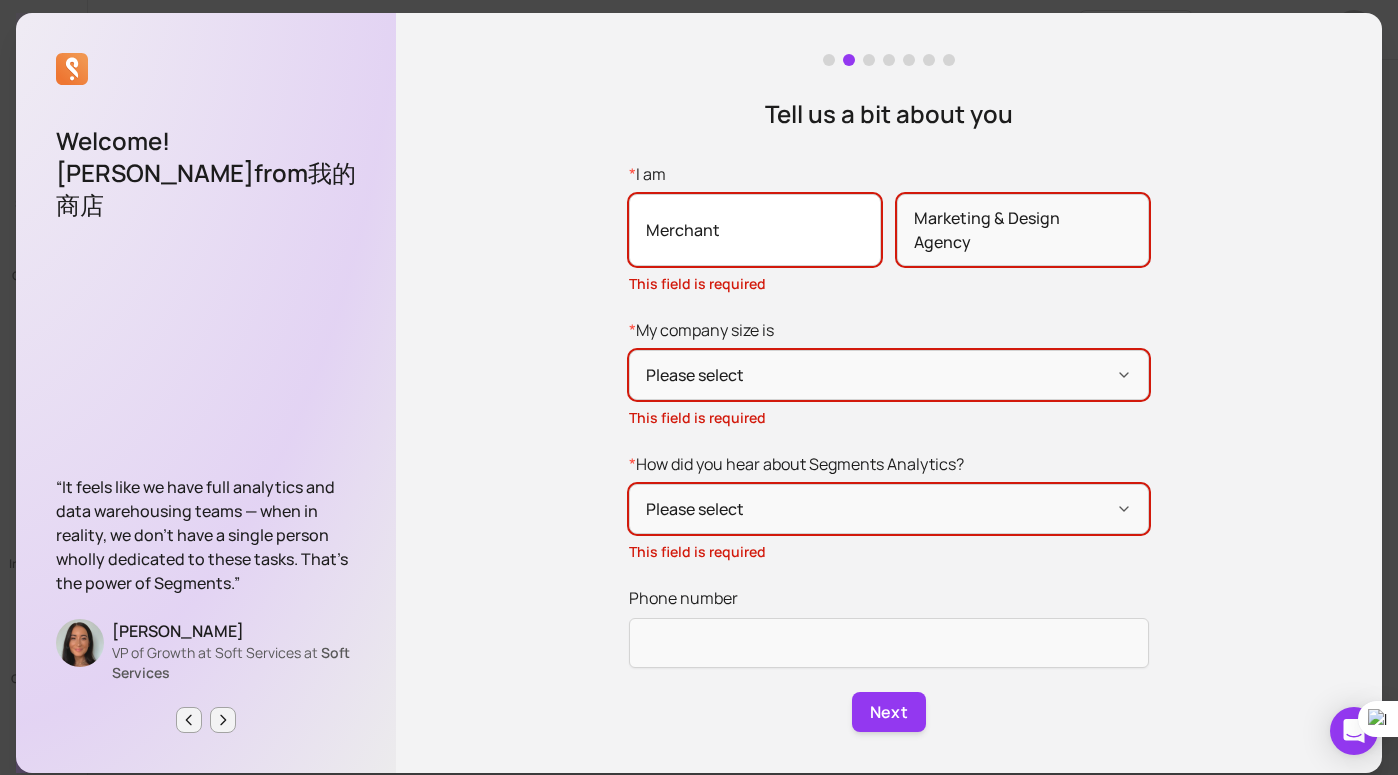 click on "Merchant" at bounding box center [755, 230] 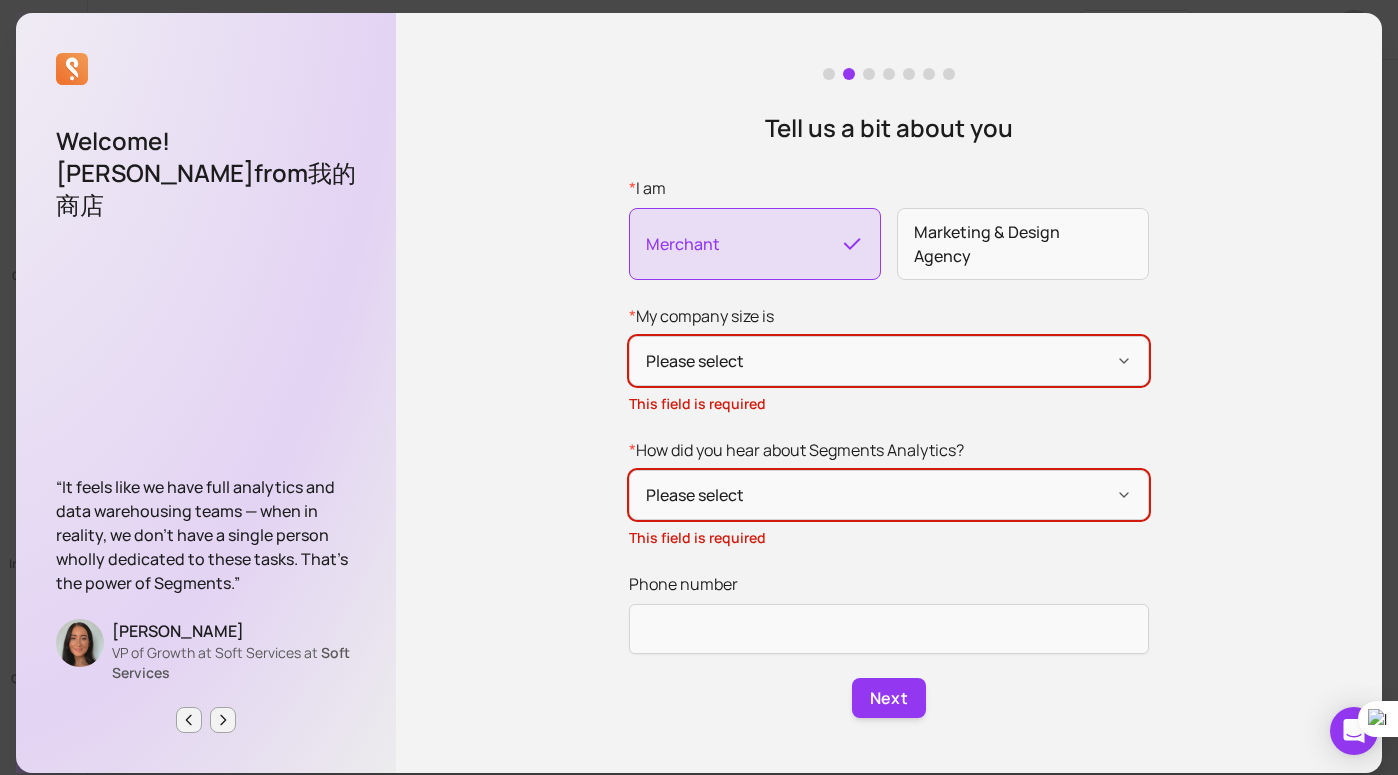 click on "Merchant" at bounding box center (755, 244) 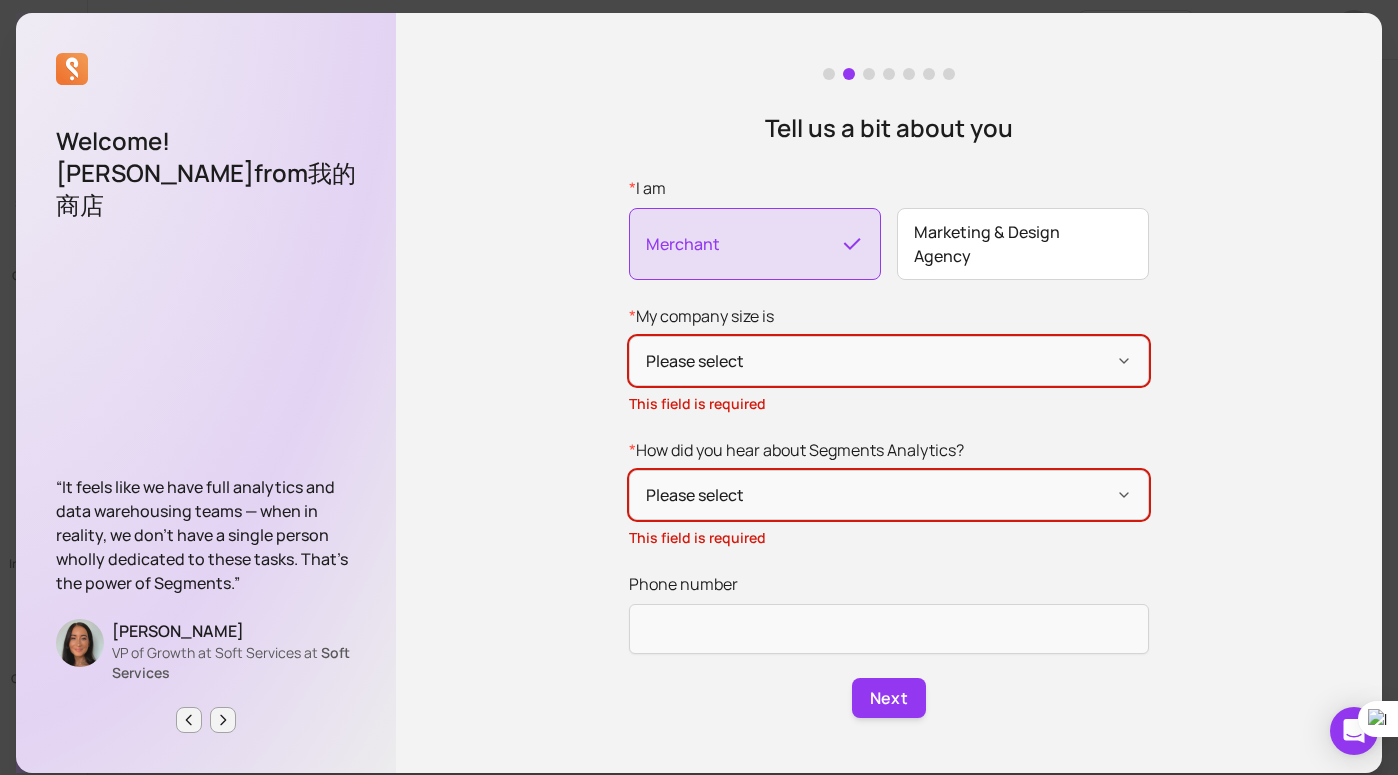 click on "Marketing & Design Agency" at bounding box center [1023, 244] 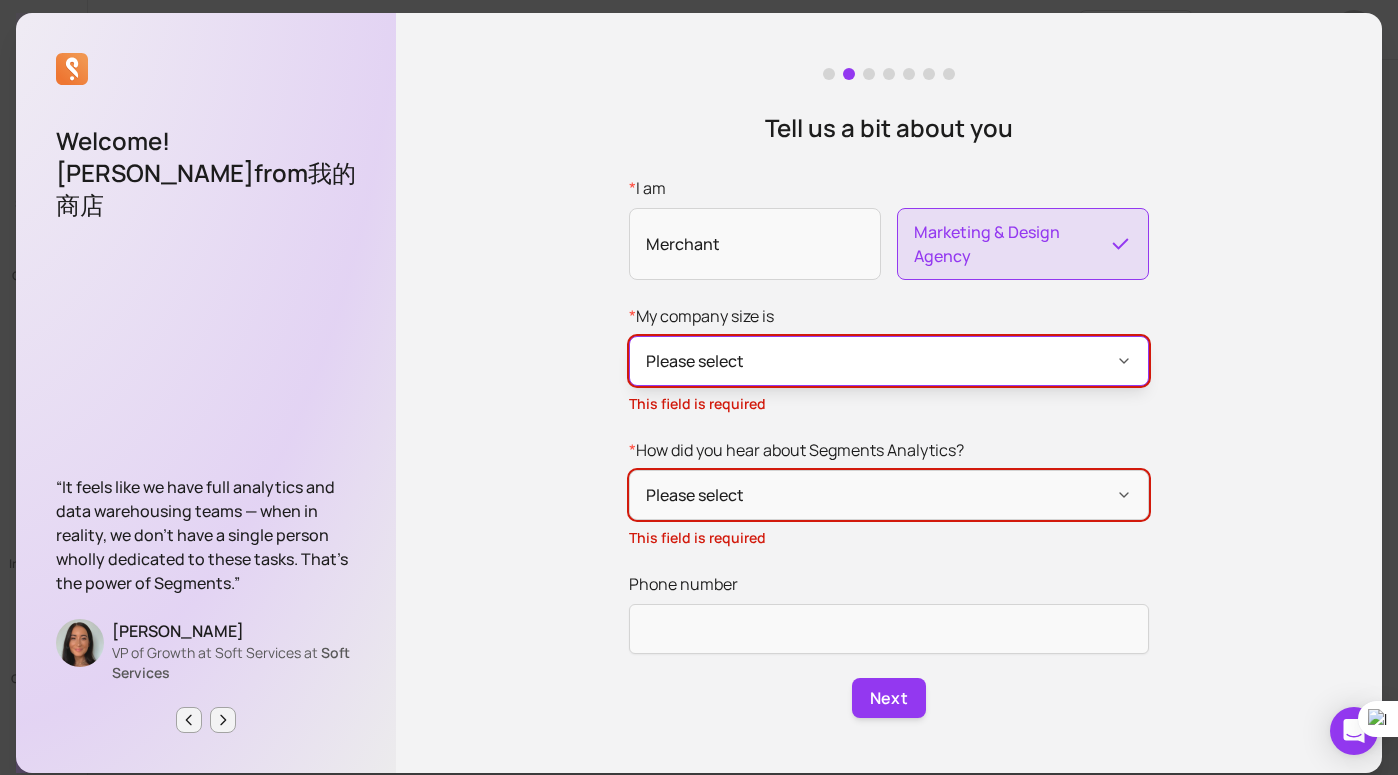 click on "Please select" at bounding box center [889, 361] 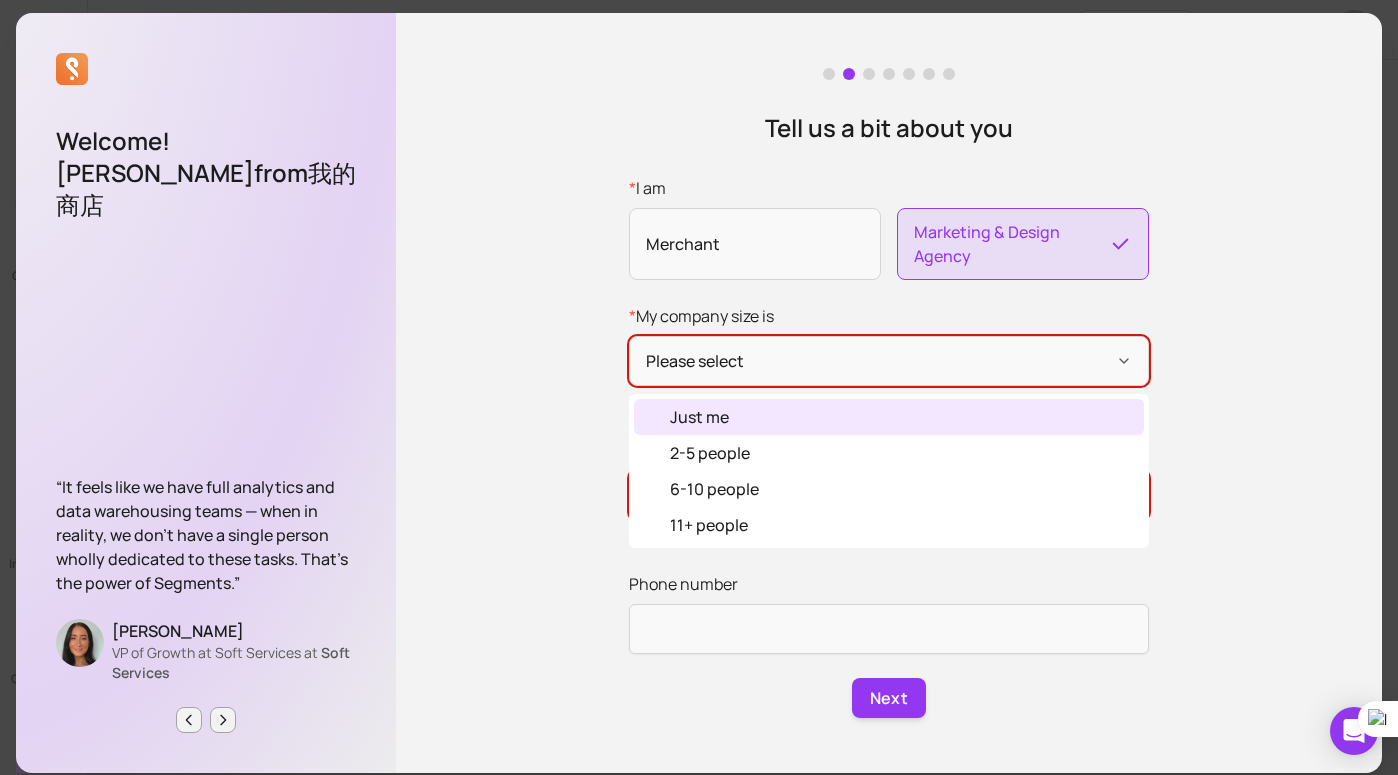 click on "Just me" at bounding box center [889, 417] 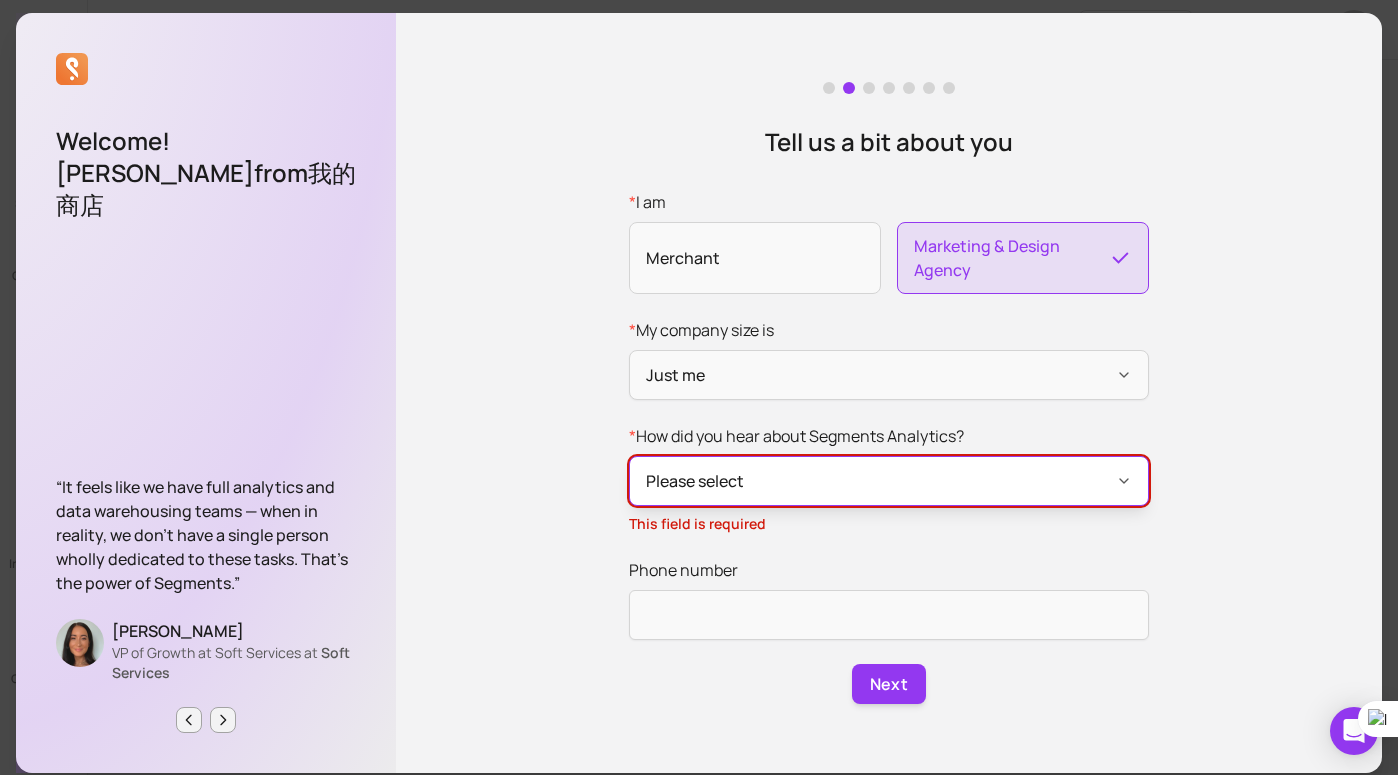 click on "Please select" at bounding box center (889, 481) 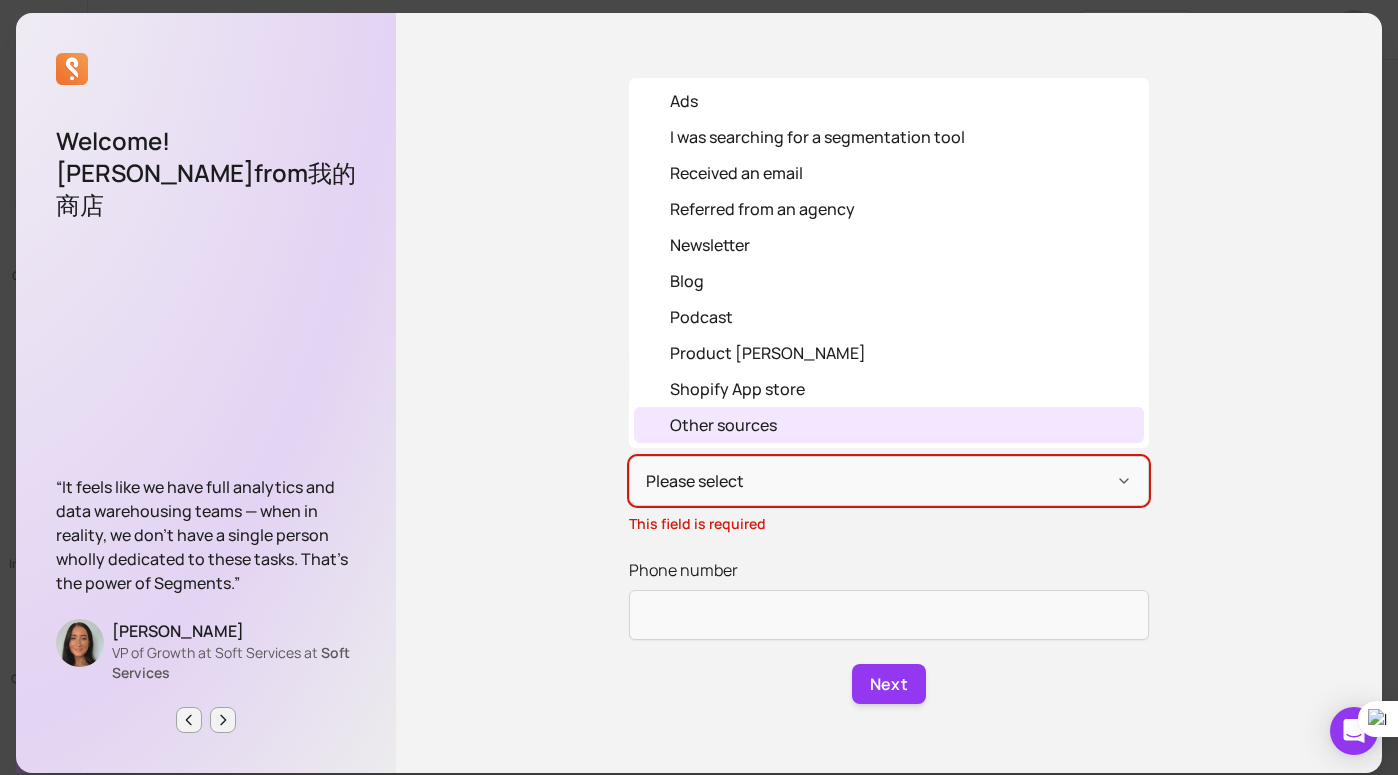 click on "Other sources" at bounding box center [723, 425] 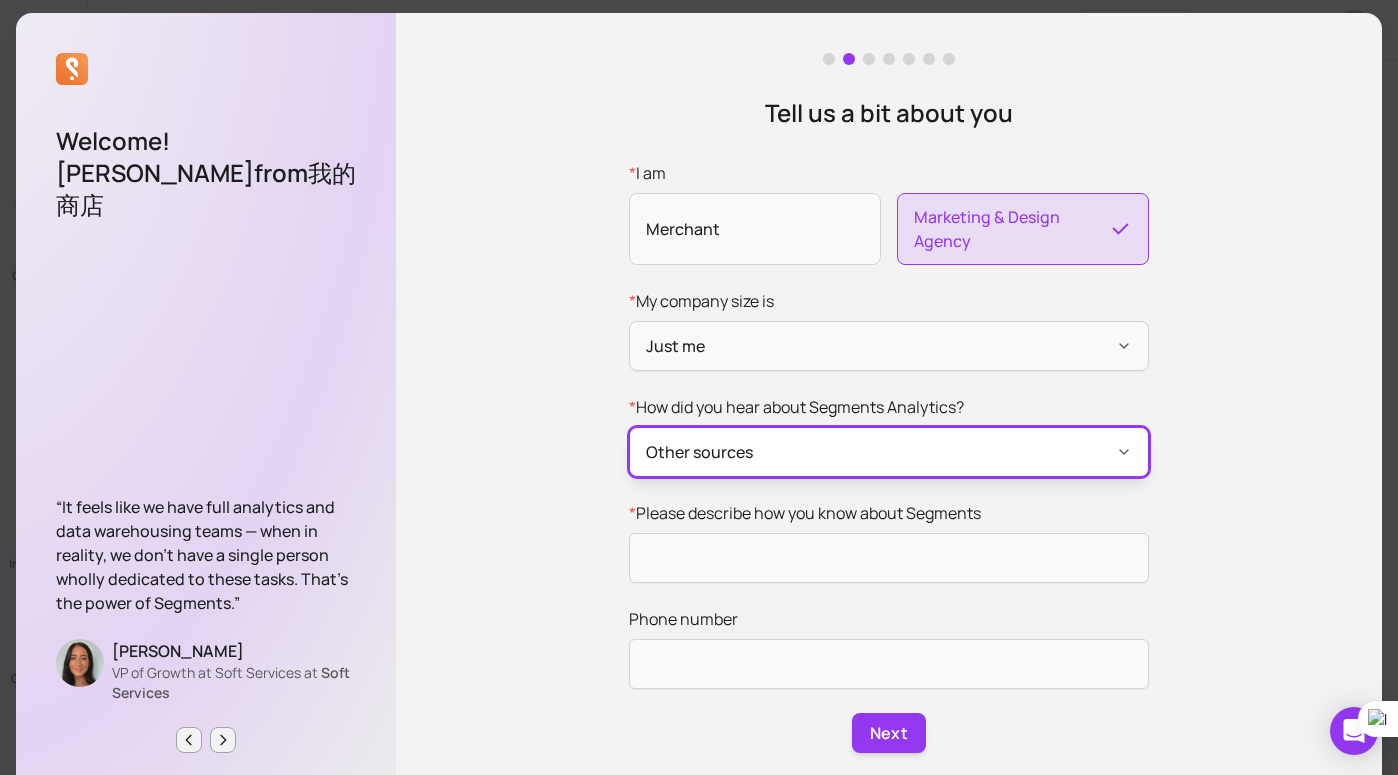 scroll, scrollTop: 18, scrollLeft: 0, axis: vertical 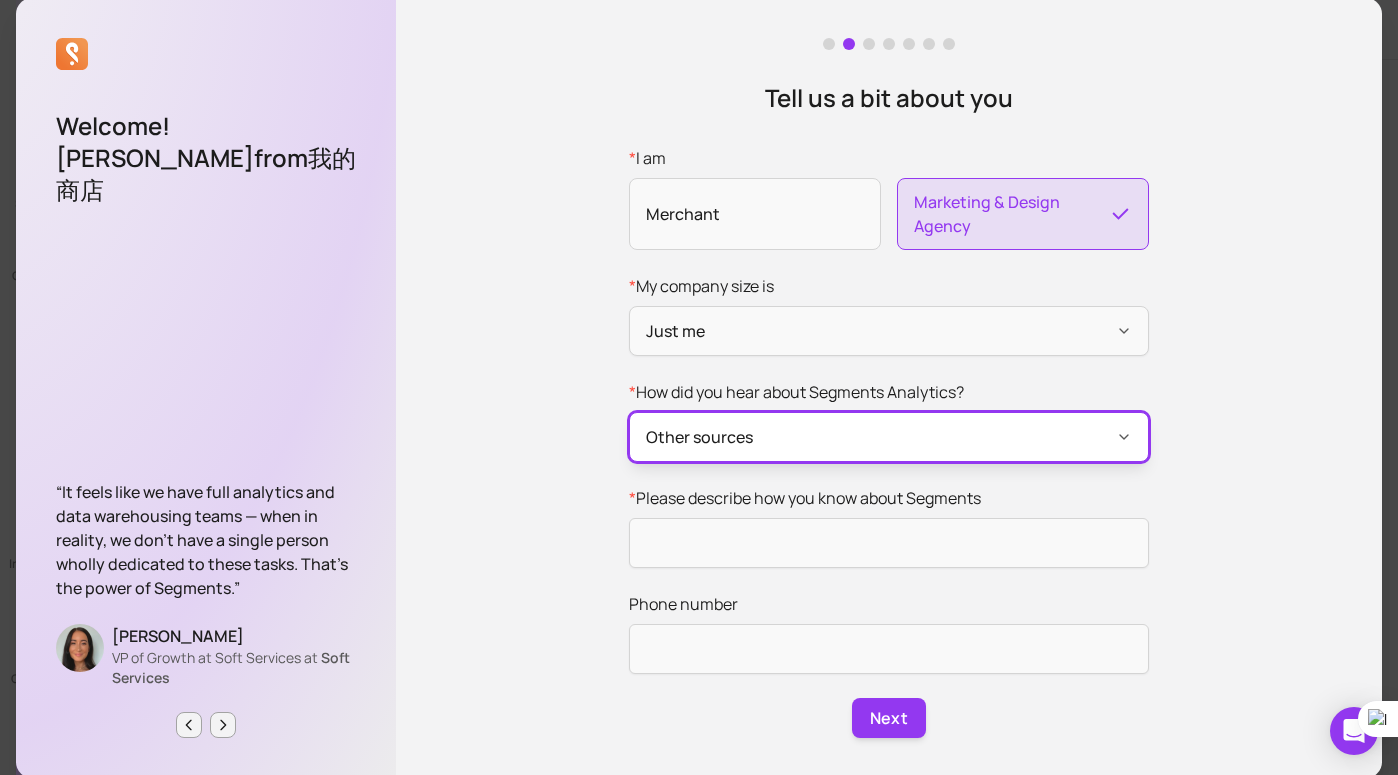 click on "Other sources" at bounding box center [889, 437] 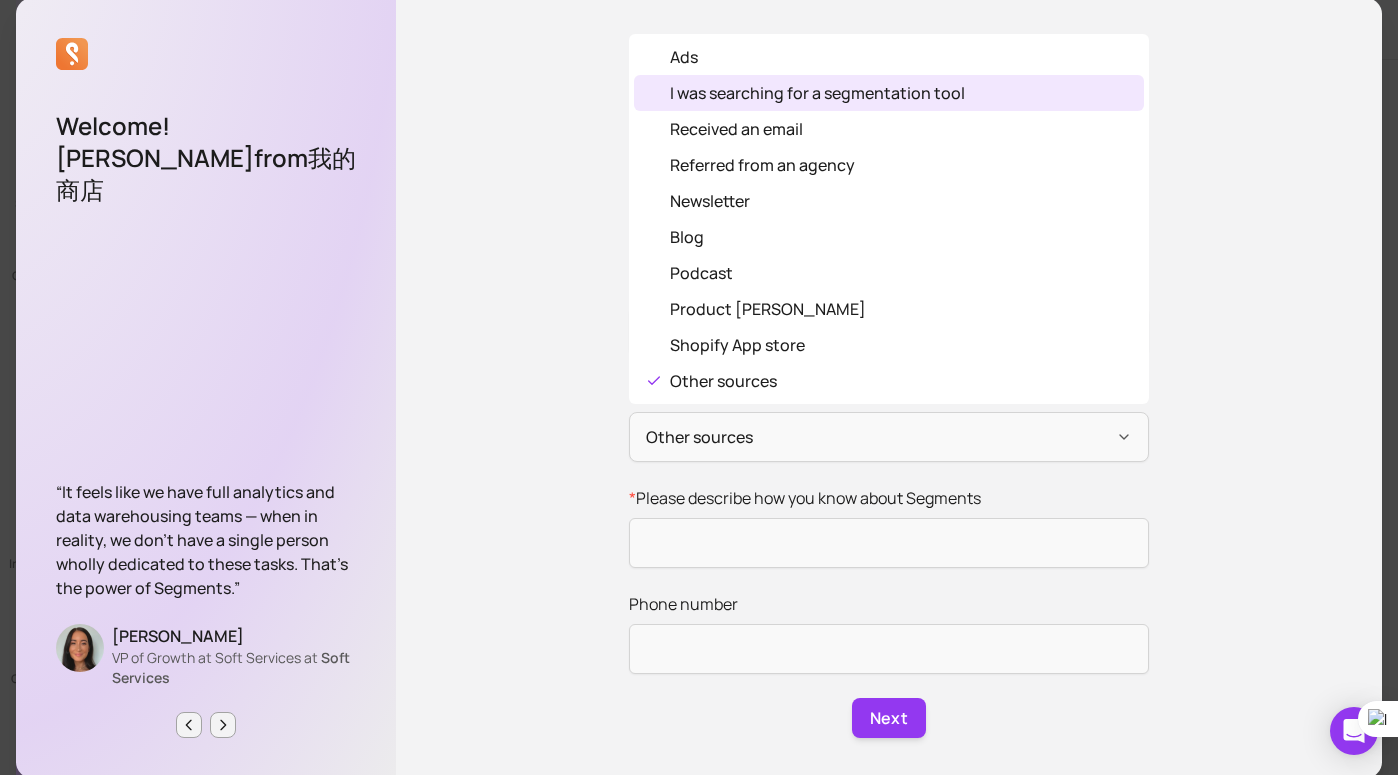 click on "I was searching for a segmentation tool" at bounding box center (817, 93) 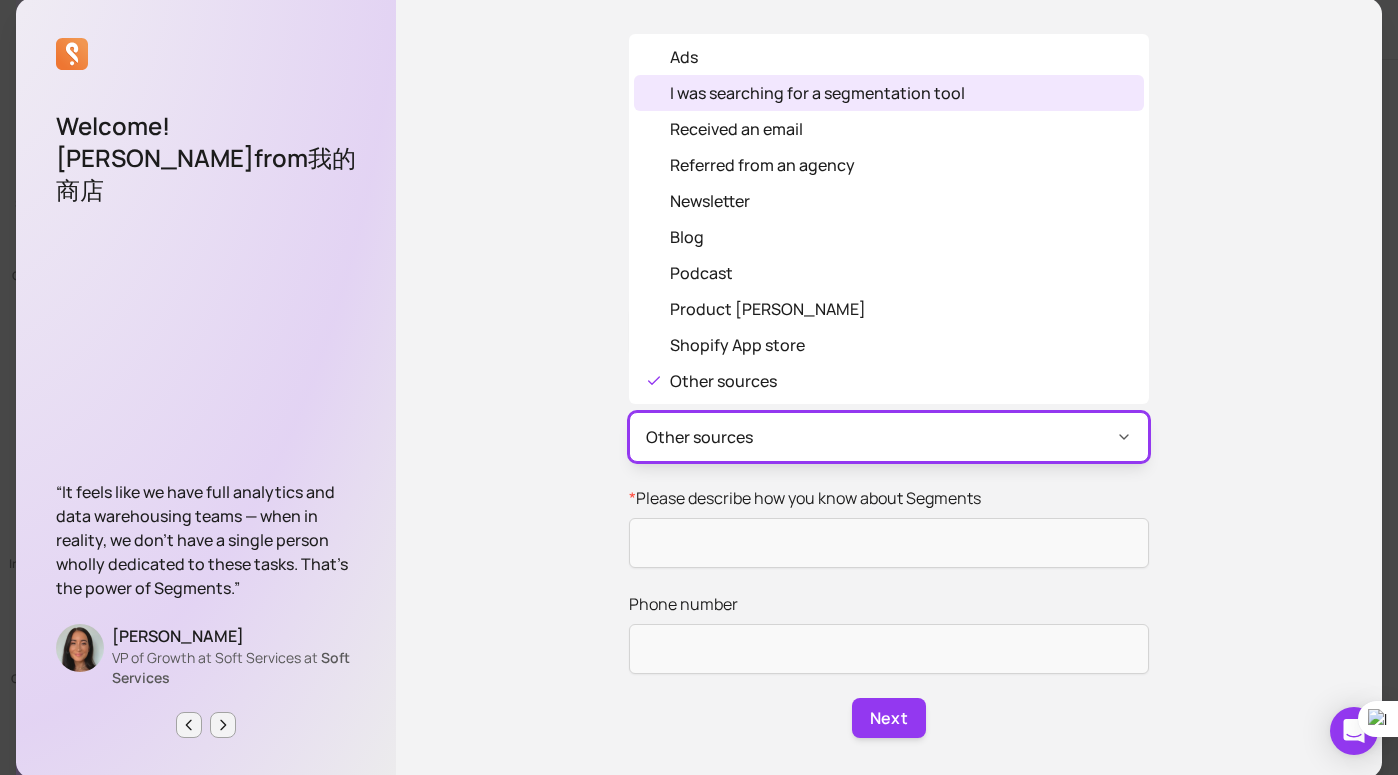 scroll, scrollTop: 17, scrollLeft: 0, axis: vertical 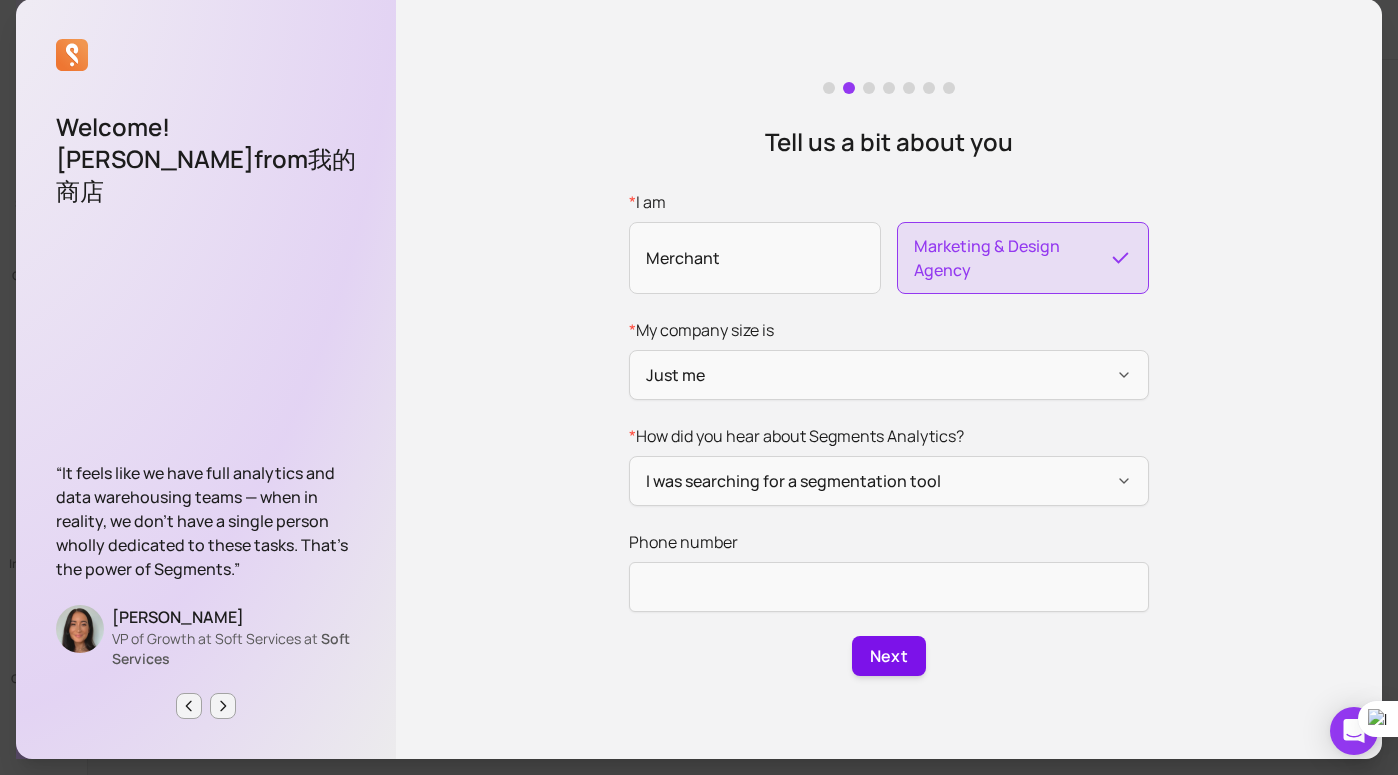 click on "Next" at bounding box center (889, 656) 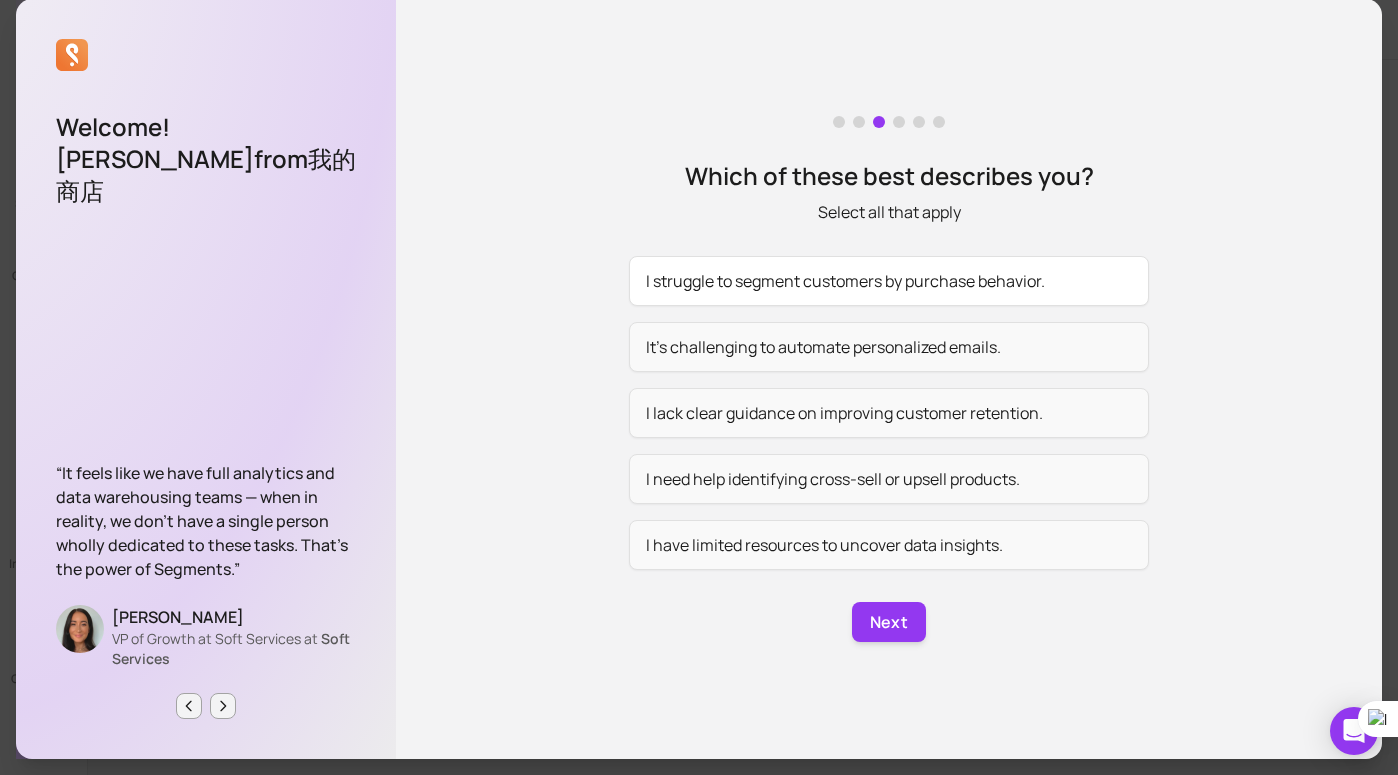 click on "I struggle to segment customers by purchase behavior." at bounding box center [889, 281] 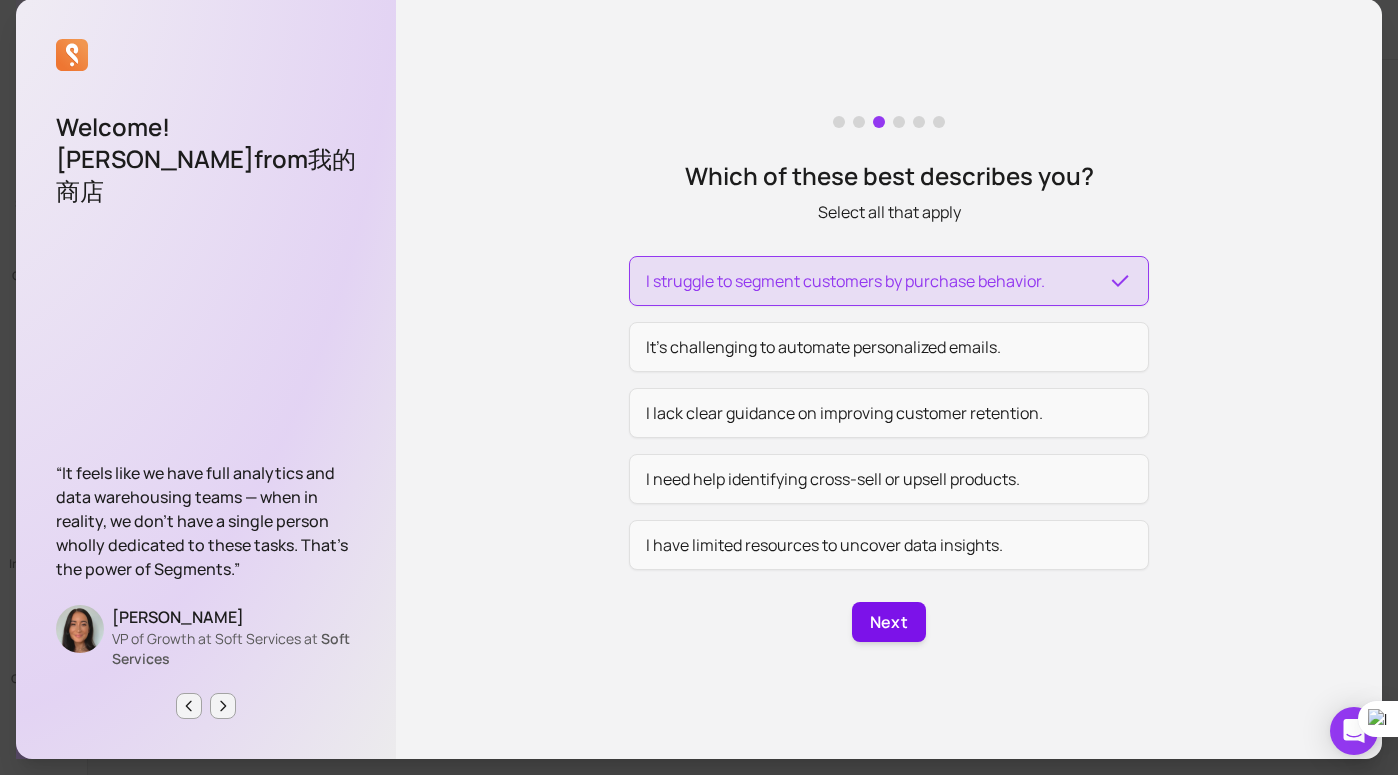 click on "Next" at bounding box center (889, 622) 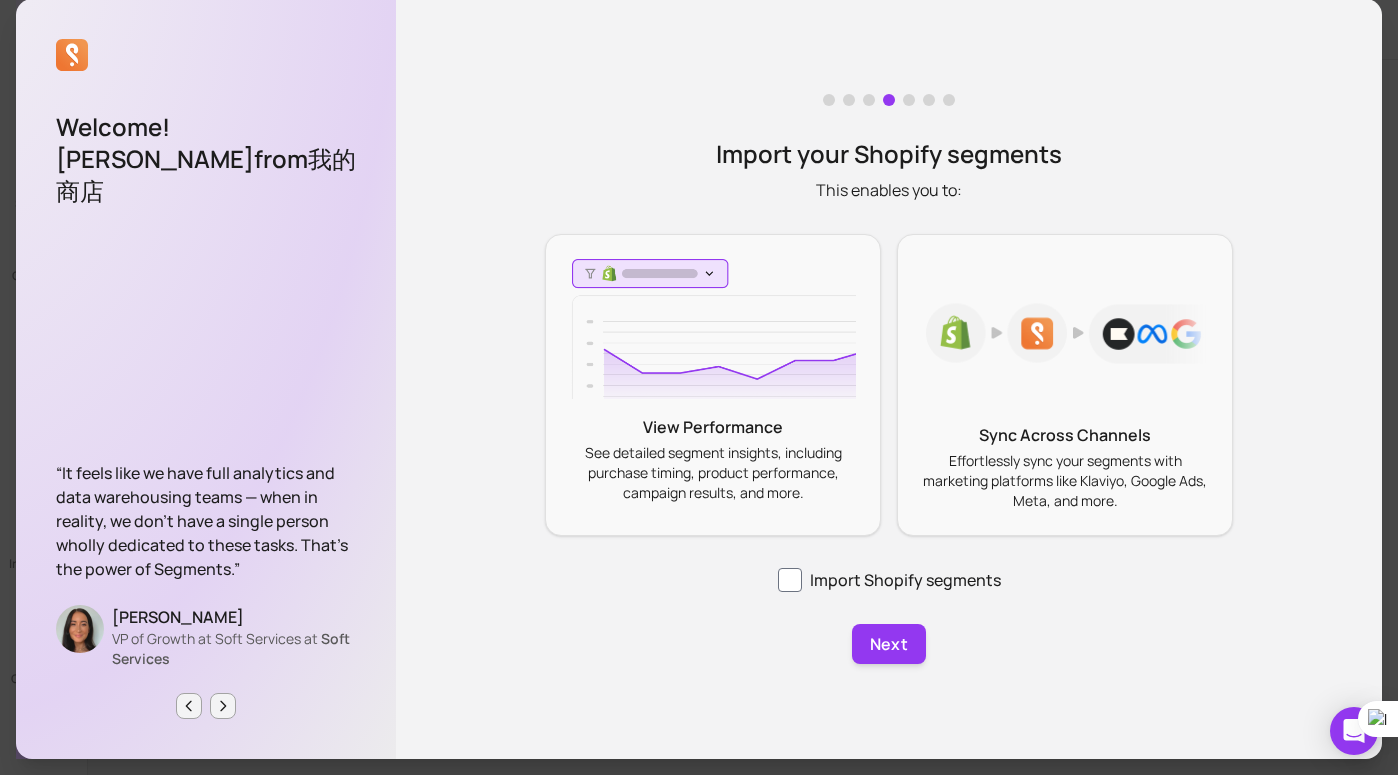 click on "Import your Shopify segments This enables you to: View Performance See detailed segment insights, including purchase timing, product performance, campaign results, and more. Sync Across Channels Effortlessly sync your segments with marketing platforms like Klaviyo, Google Ads, Meta, and more. Import Shopify segments Next" at bounding box center [889, 379] 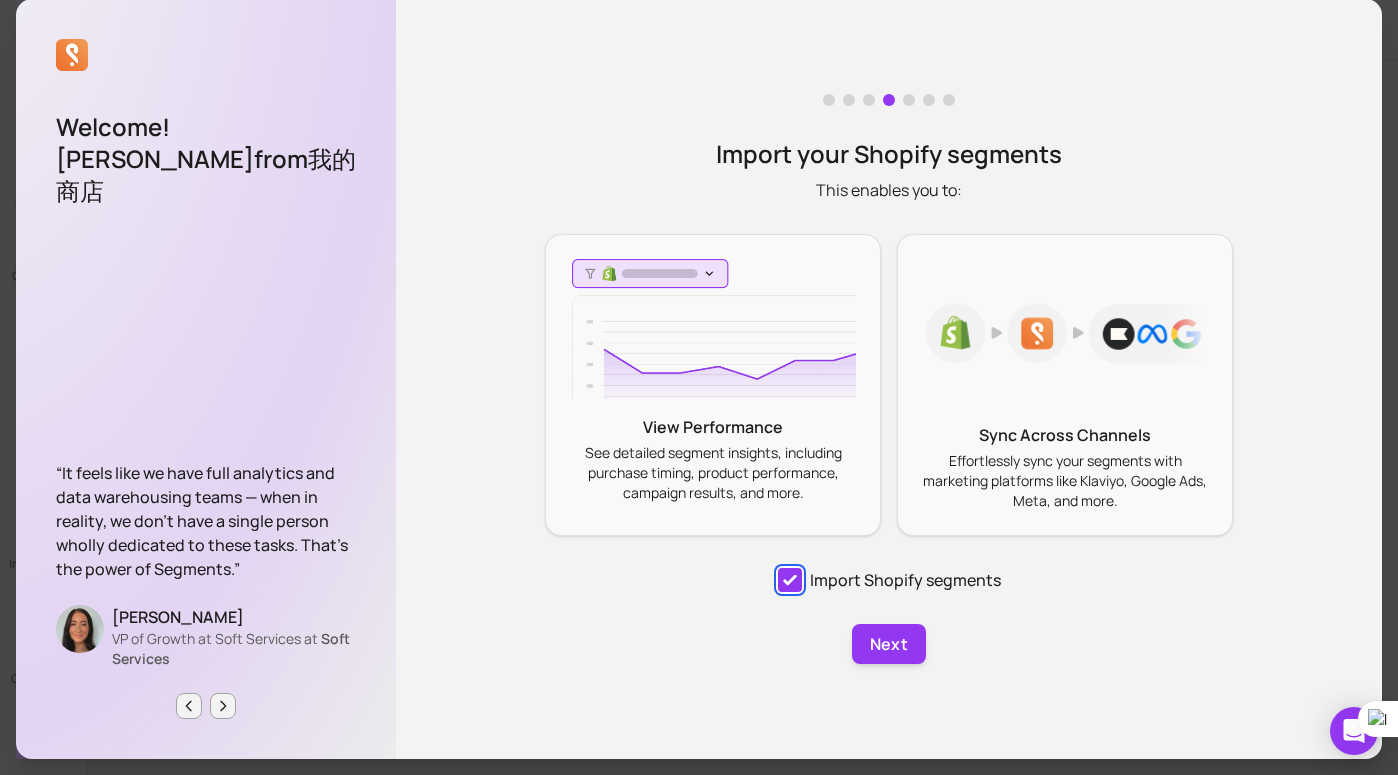 checkbox on "true" 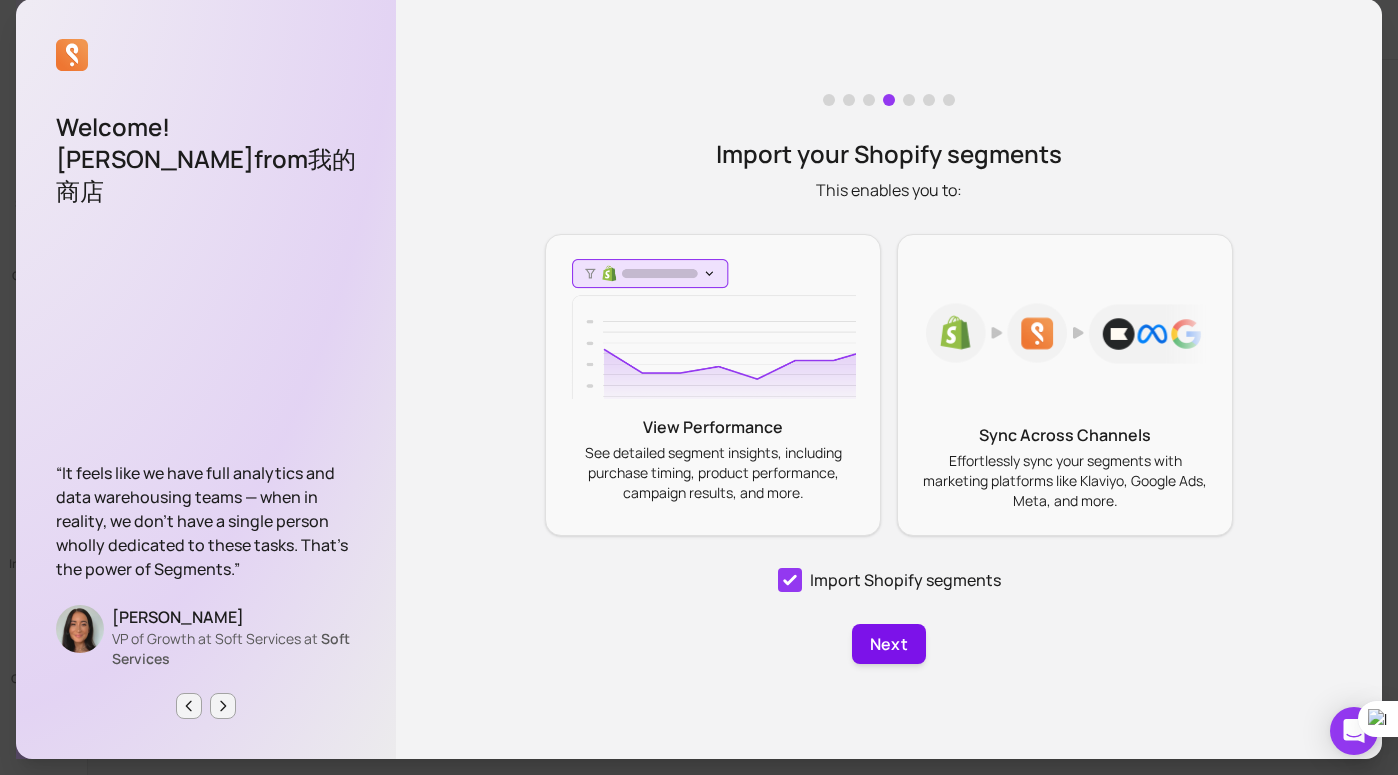 click on "Next" at bounding box center (889, 644) 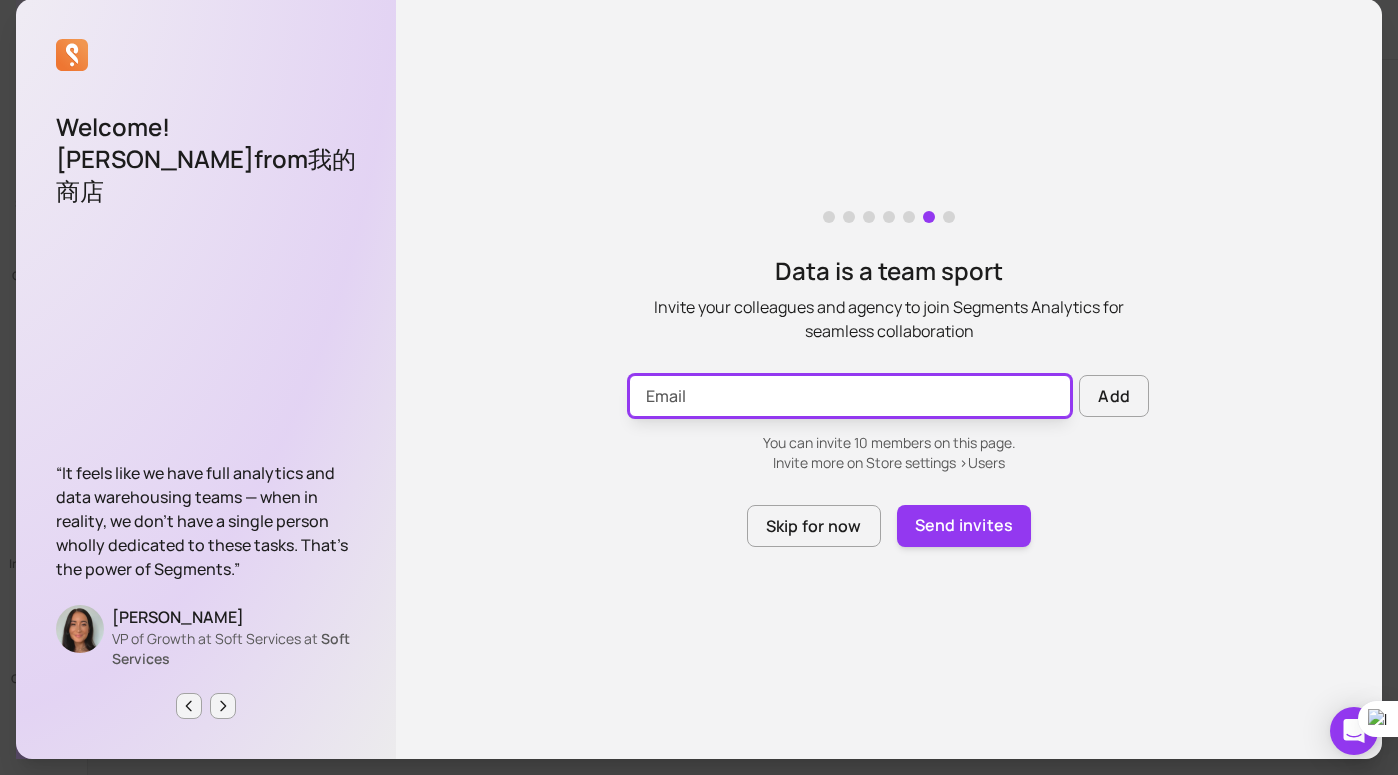 click at bounding box center [850, 396] 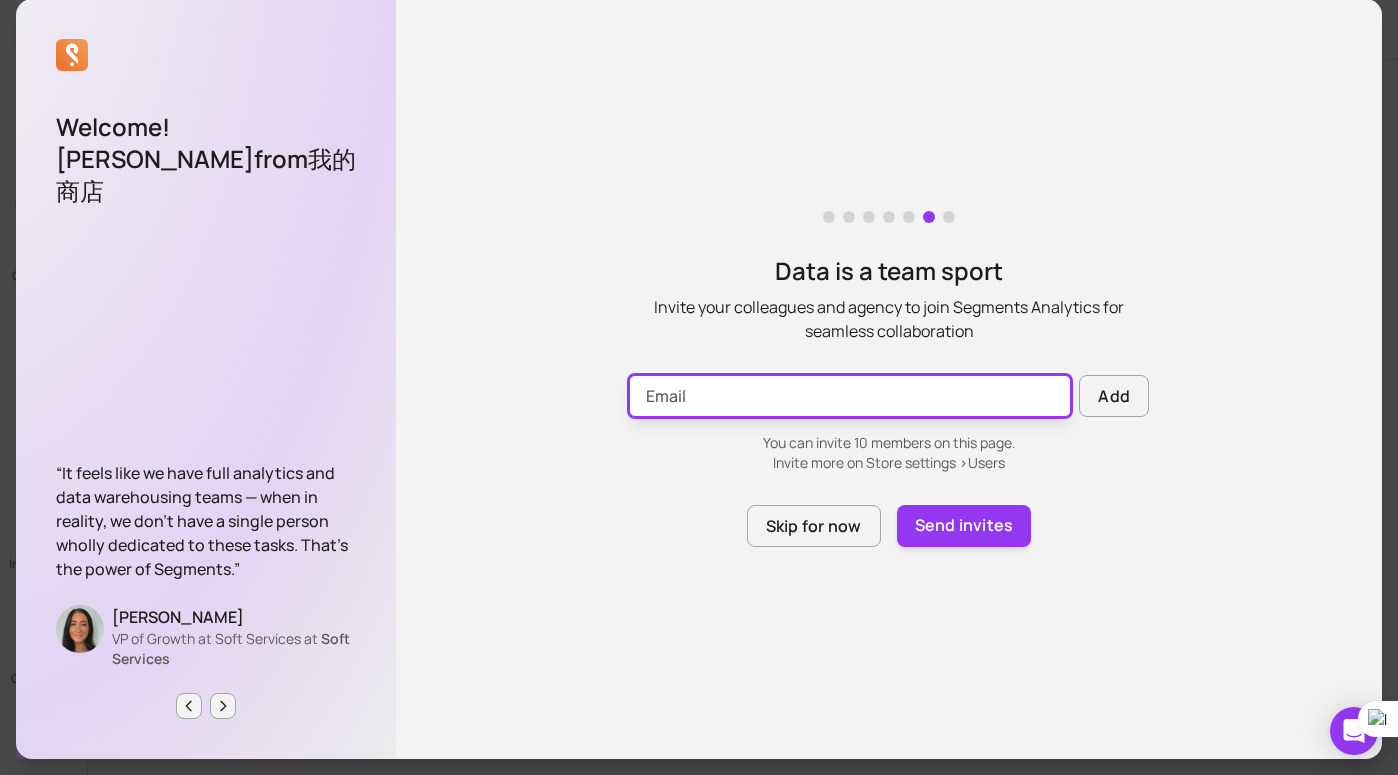 type on "[EMAIL_ADDRESS][DOMAIN_NAME]" 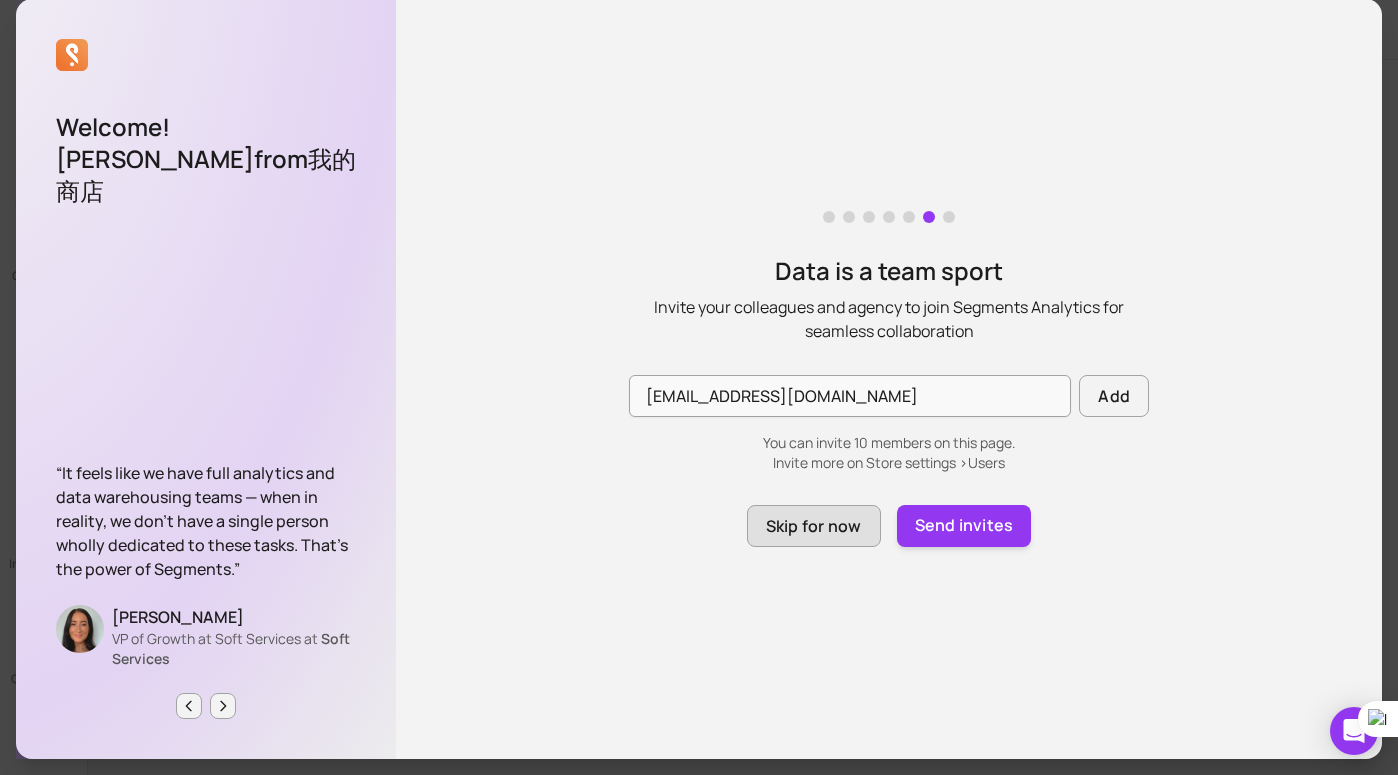 click on "Skip for now" at bounding box center (814, 526) 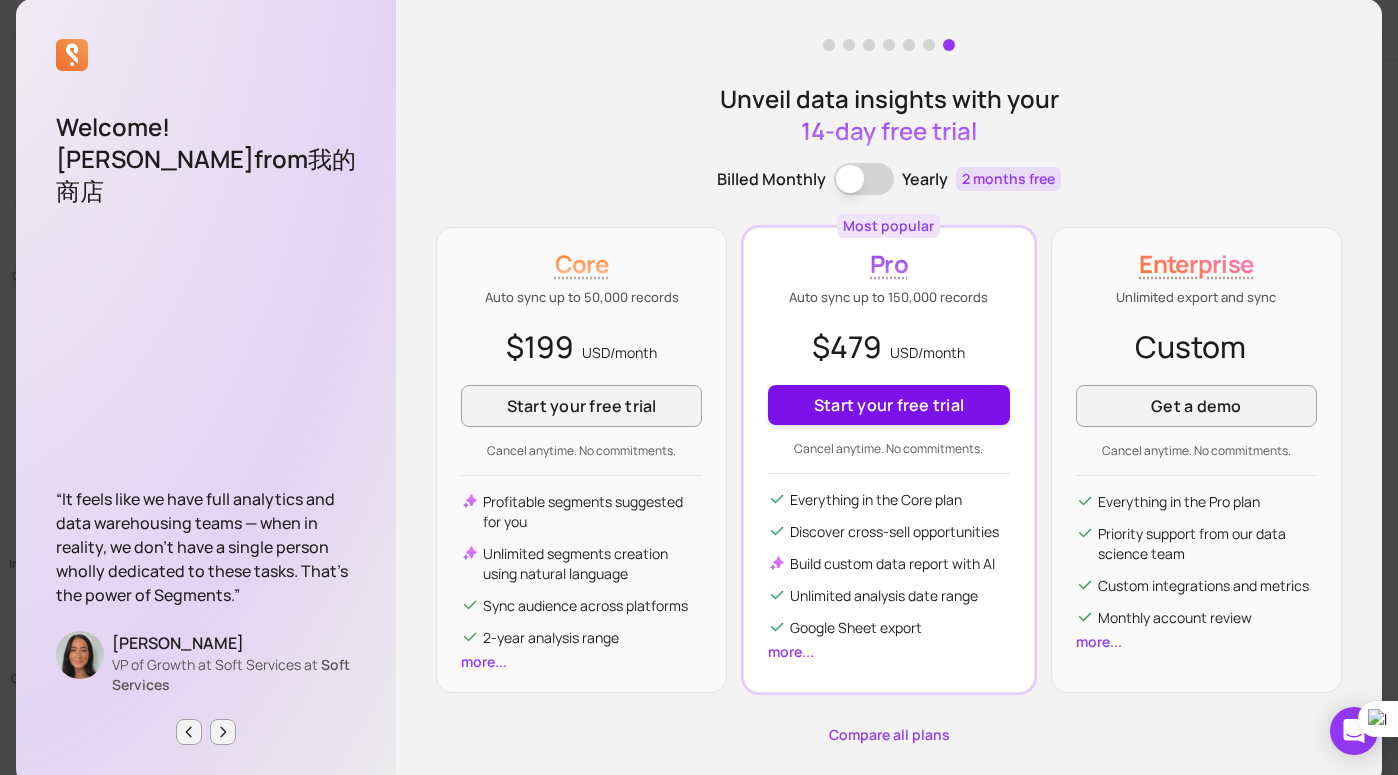 click on "Start your free trial" at bounding box center (888, 405) 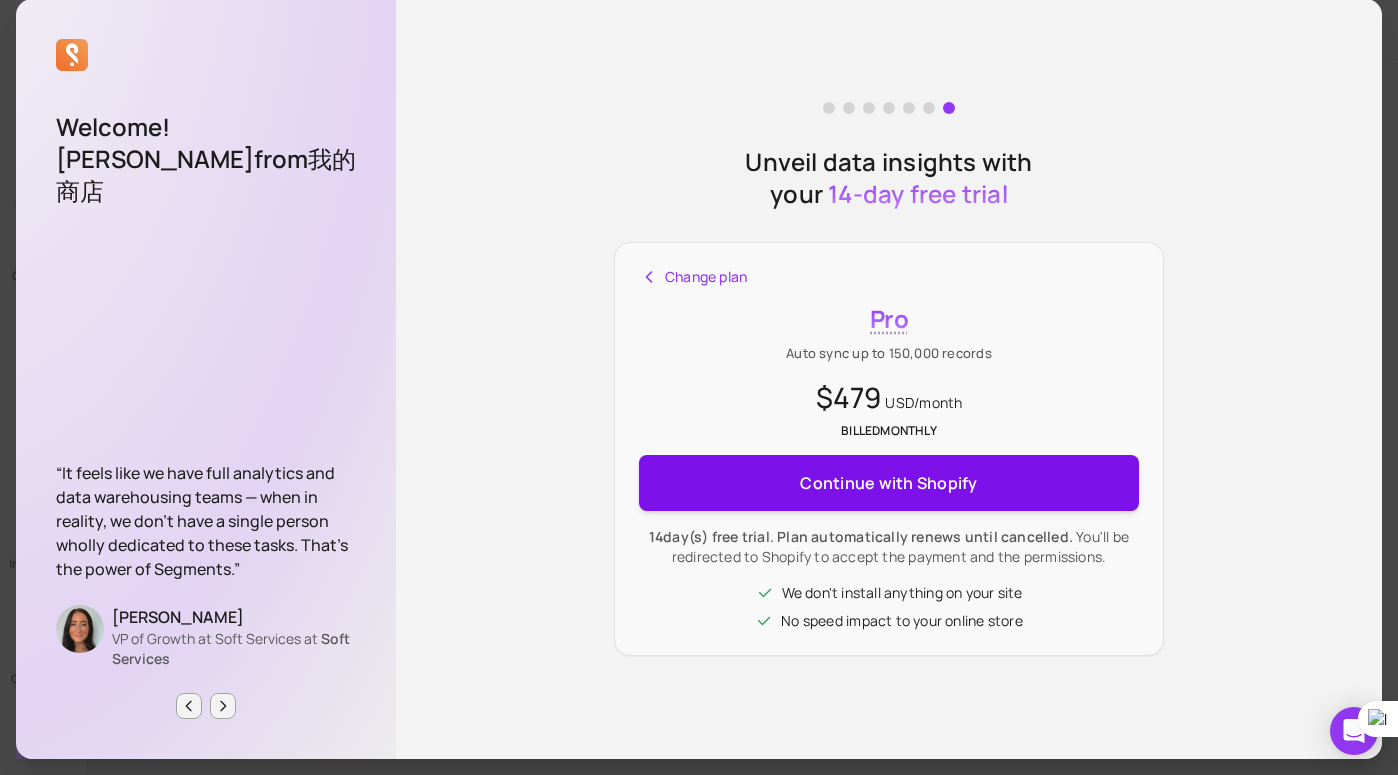 click on "Continue with Shopify" at bounding box center (888, 483) 